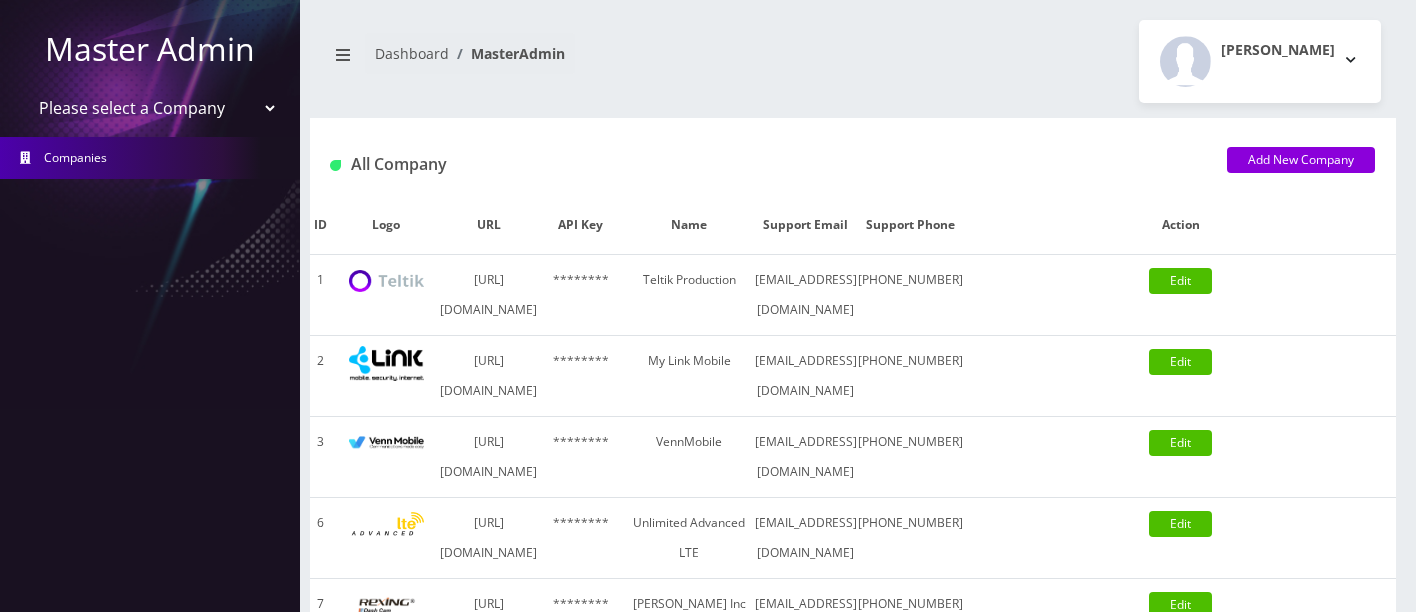 scroll, scrollTop: 0, scrollLeft: 0, axis: both 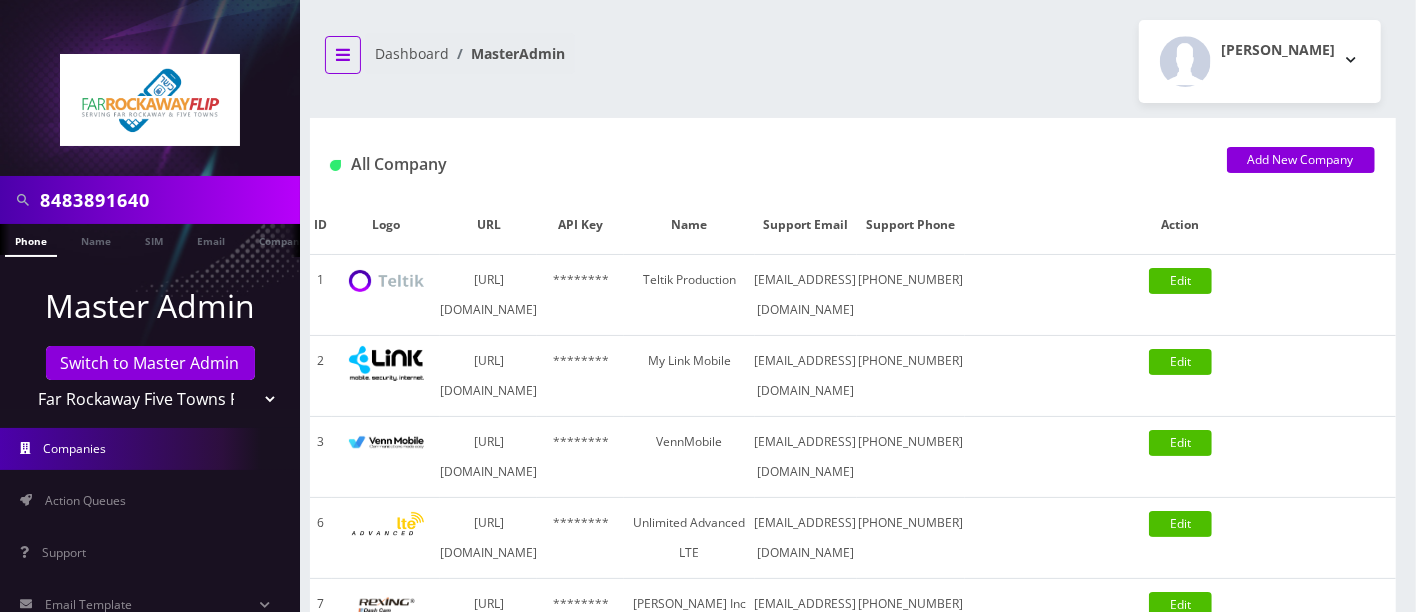 click 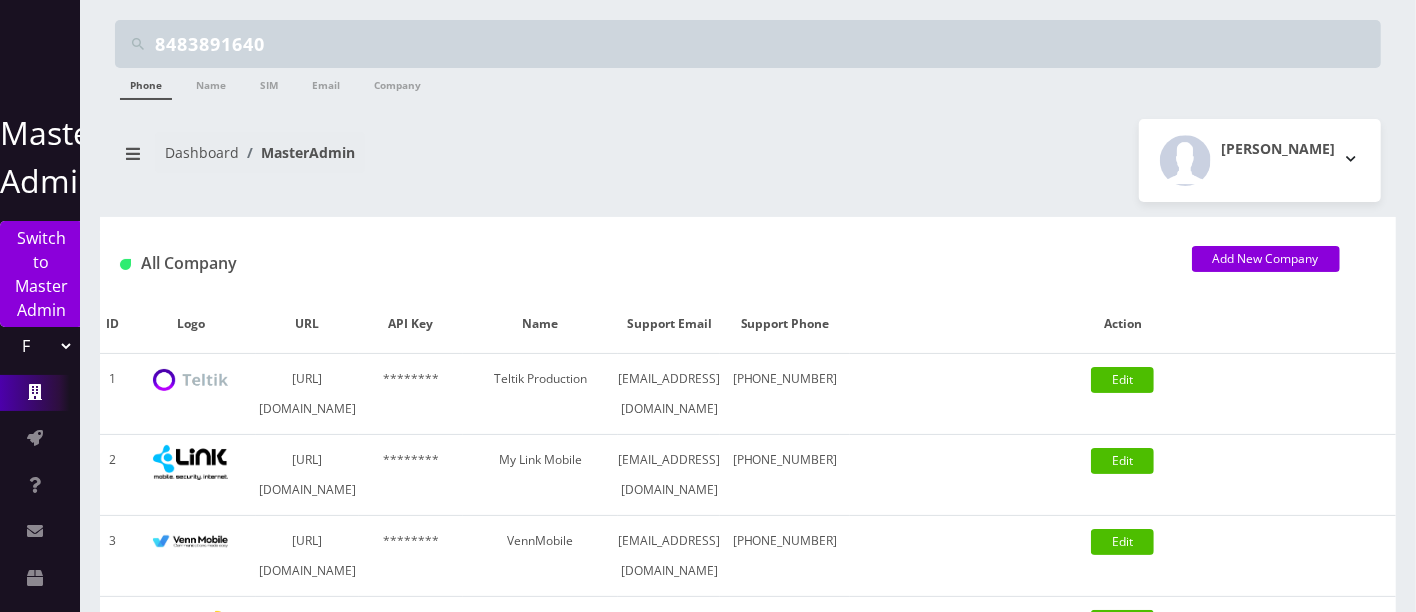 drag, startPoint x: 430, startPoint y: 32, endPoint x: 0, endPoint y: -42, distance: 436.32098 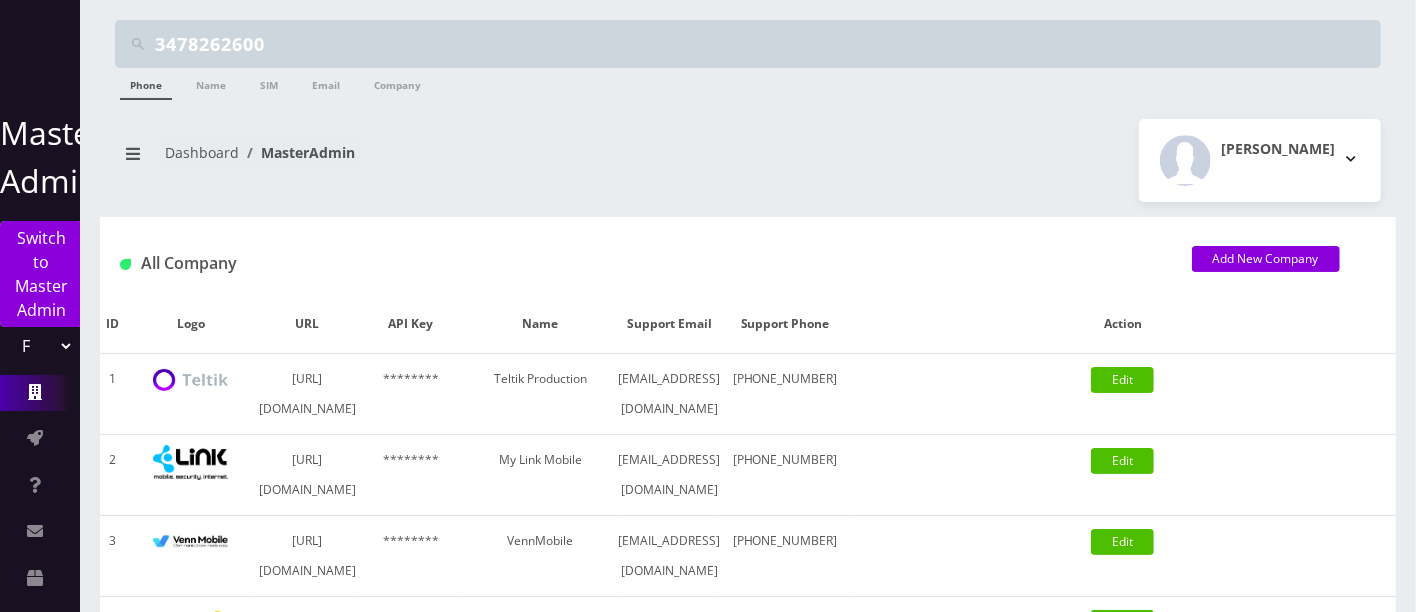 type on "3478262600" 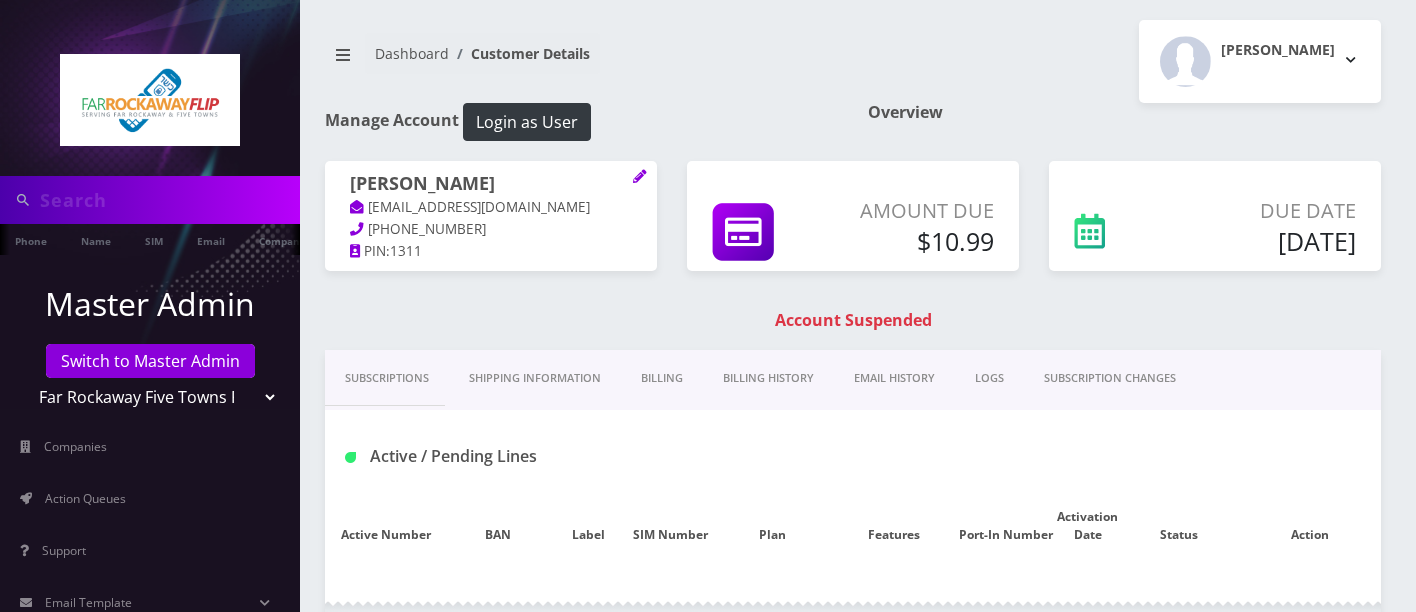 scroll, scrollTop: 0, scrollLeft: 0, axis: both 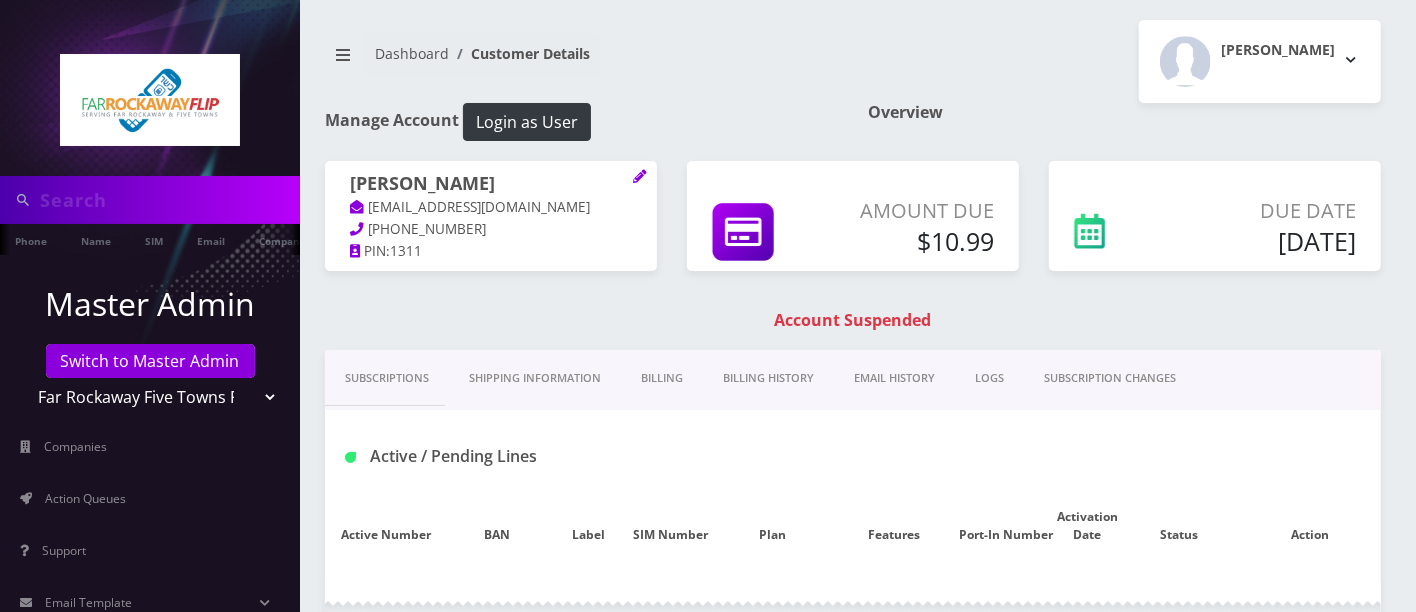 type on "3478262600" 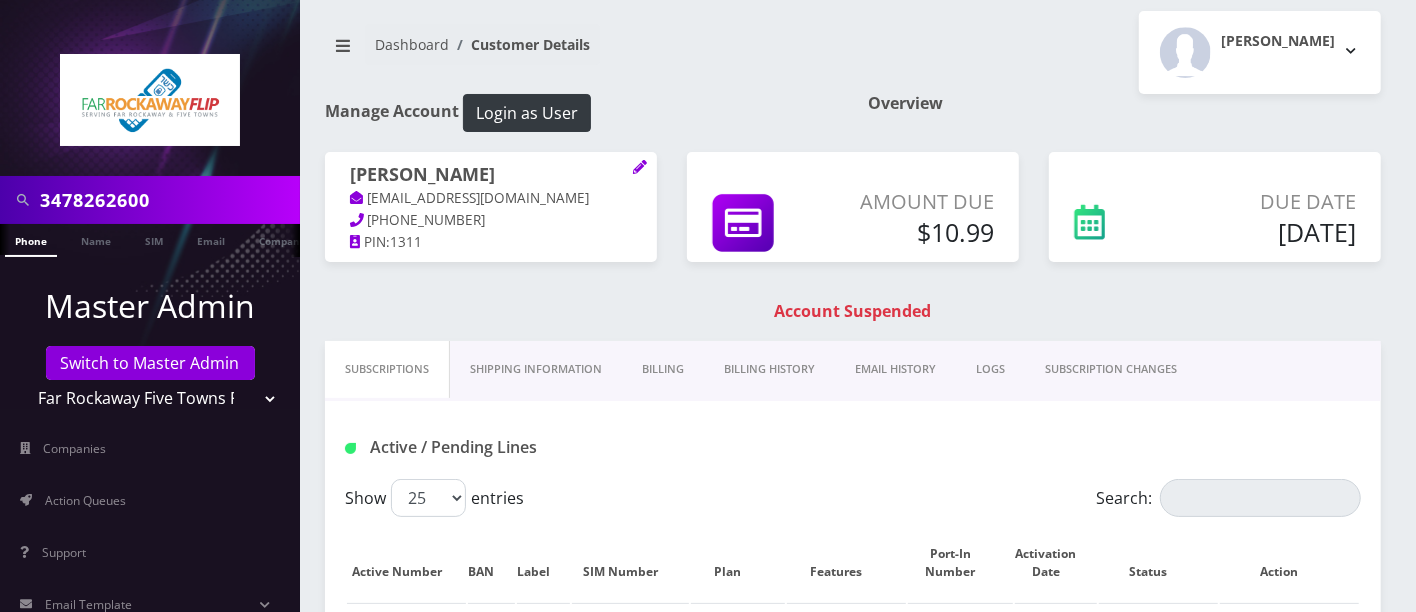 scroll, scrollTop: 0, scrollLeft: 0, axis: both 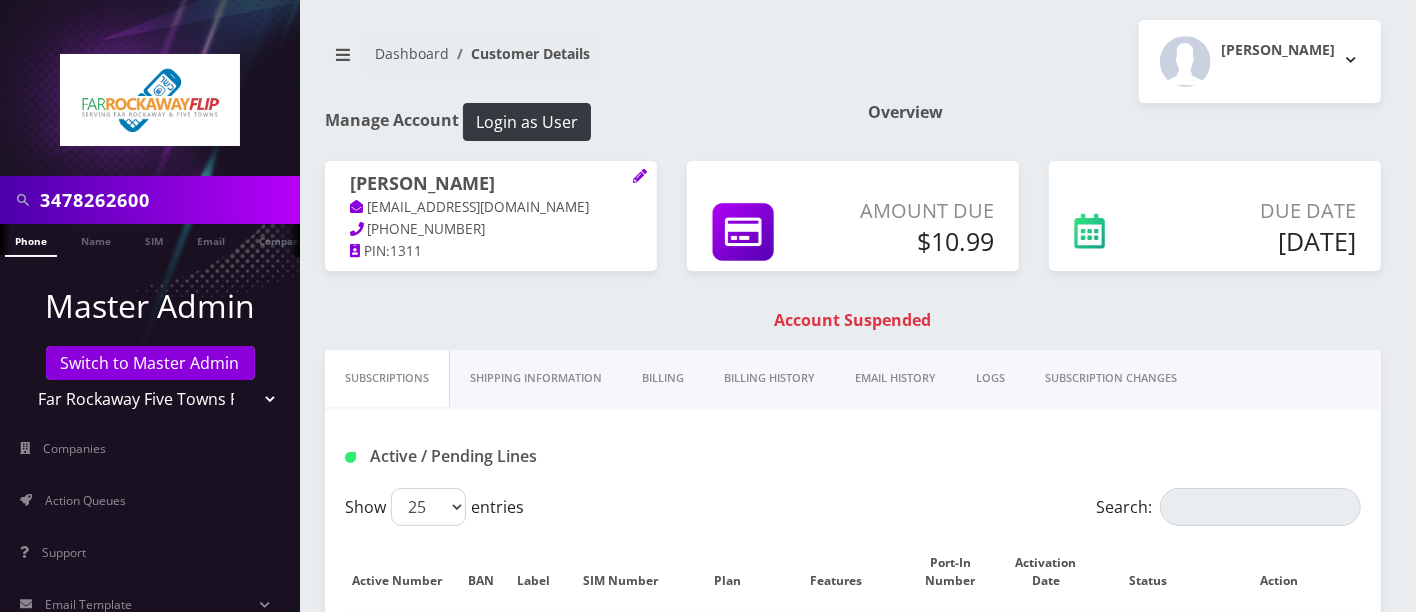 click on "Billing History" at bounding box center (769, 378) 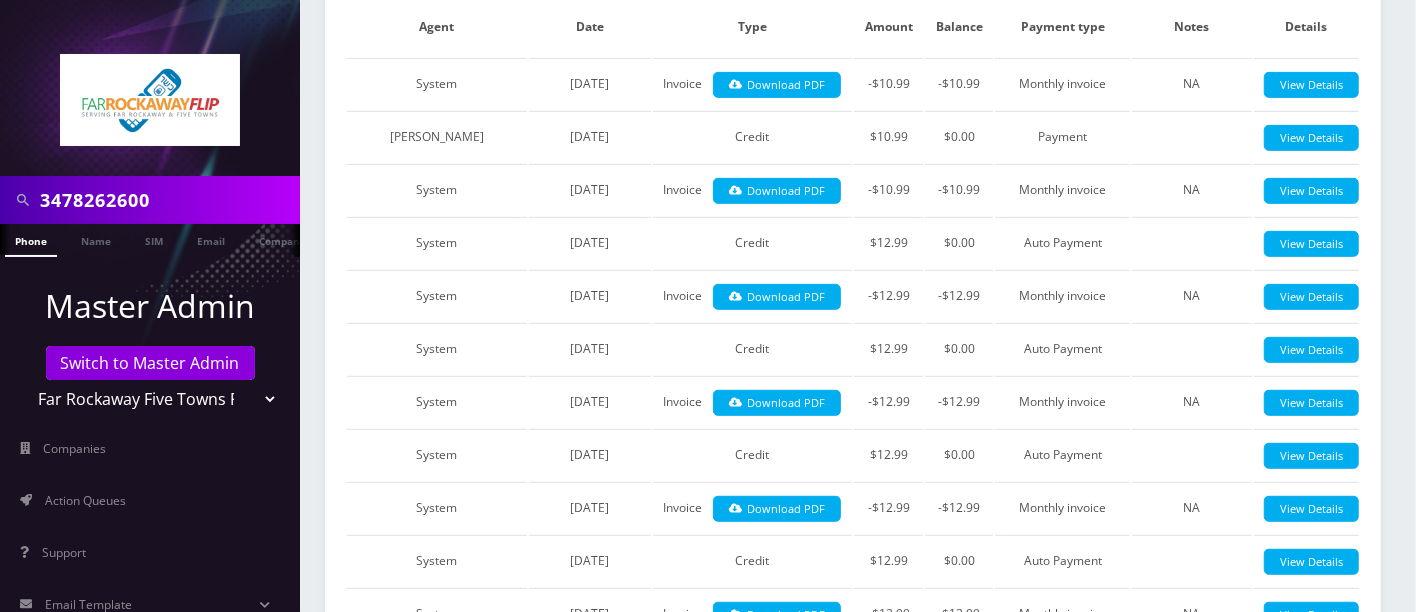 scroll, scrollTop: 0, scrollLeft: 0, axis: both 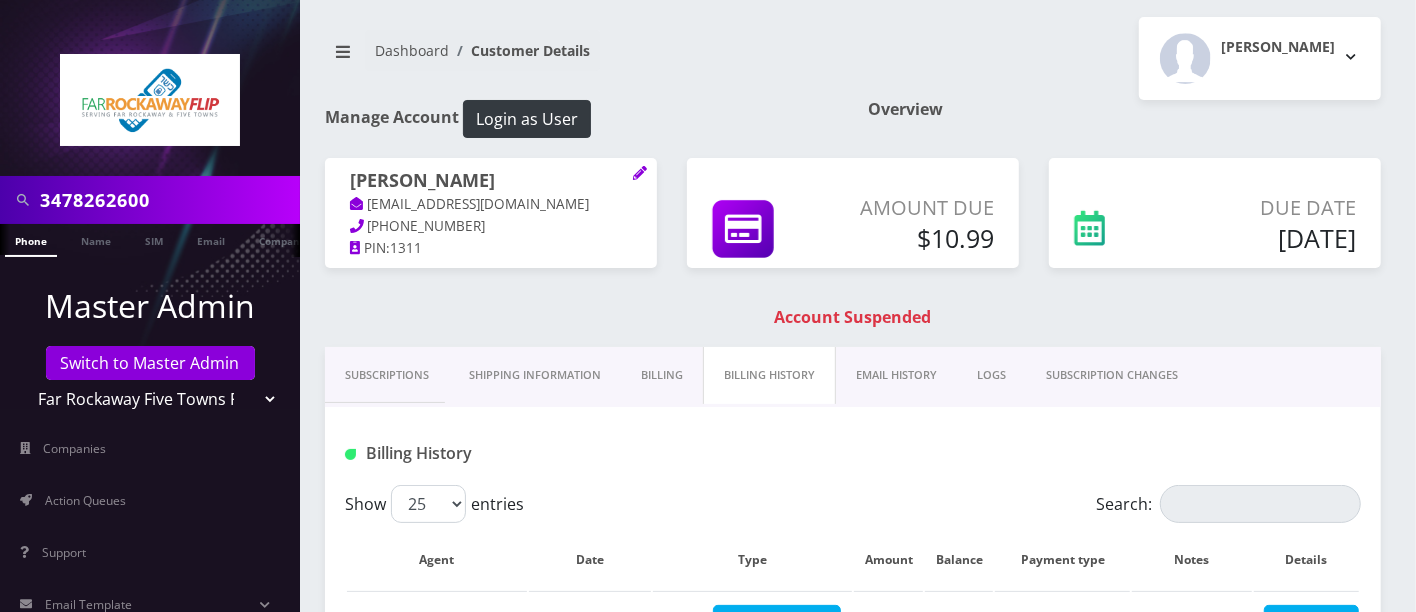 click on "Billing" at bounding box center (662, 375) 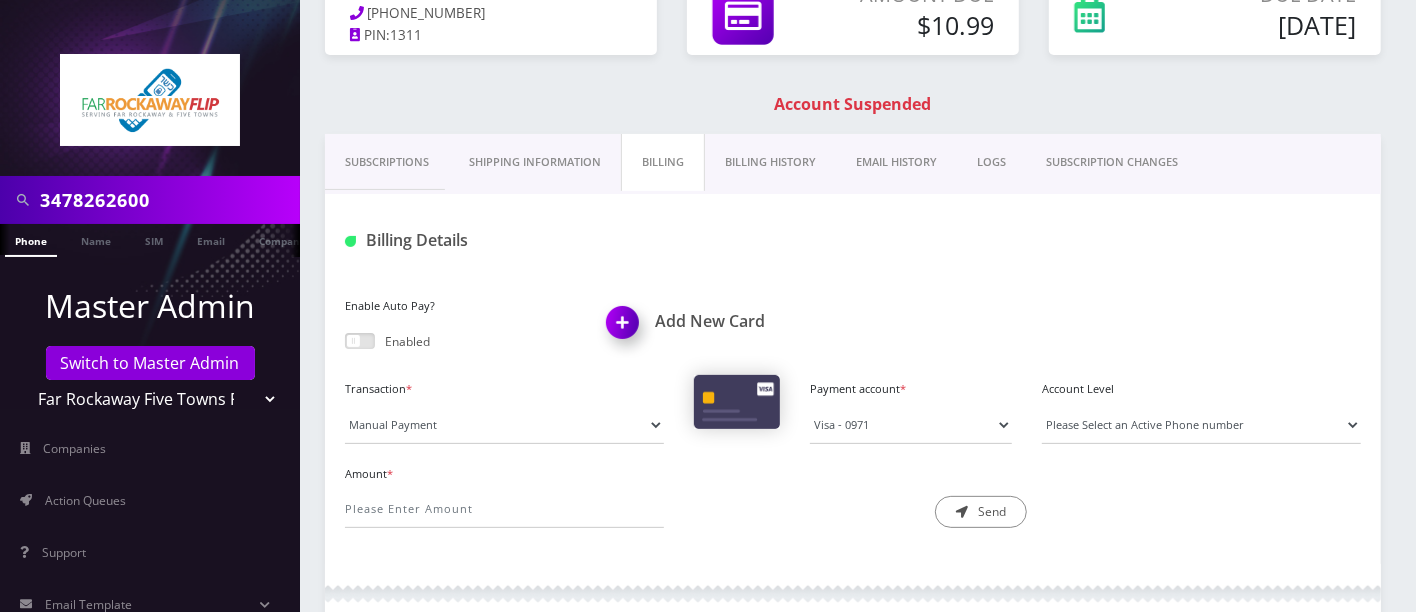 scroll, scrollTop: 272, scrollLeft: 0, axis: vertical 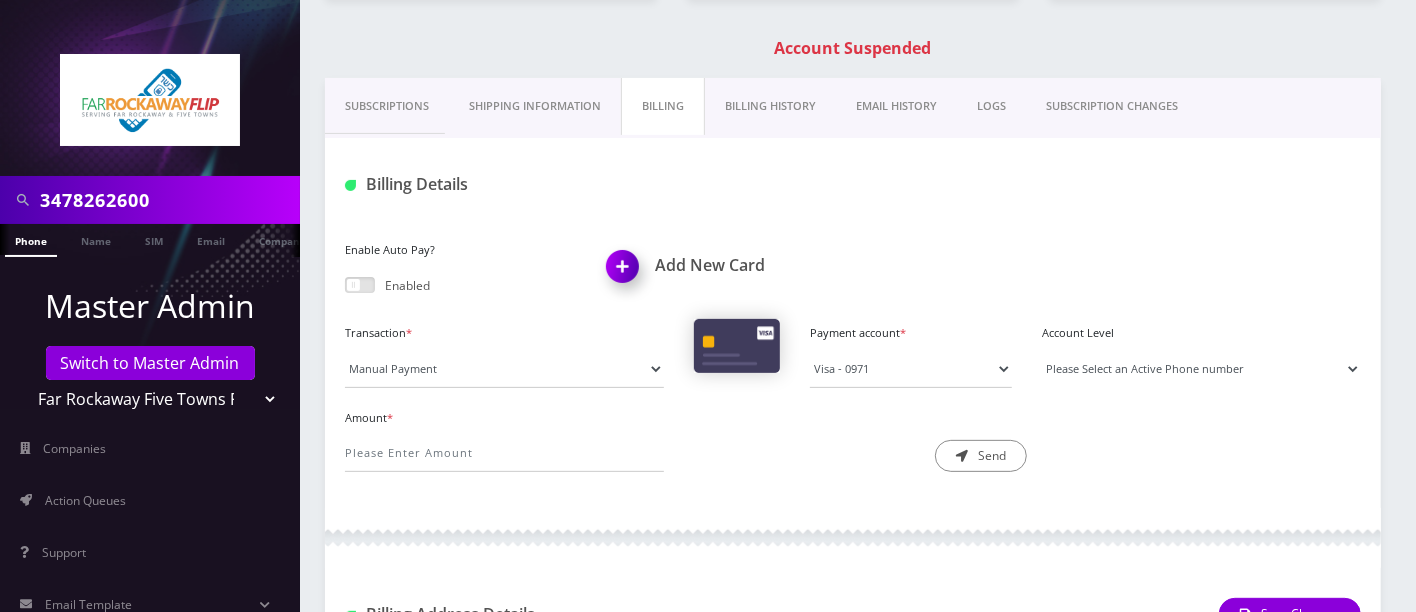 click on "Please Select an Active Phone number [PHONE_NUMBER]" at bounding box center [1201, 369] 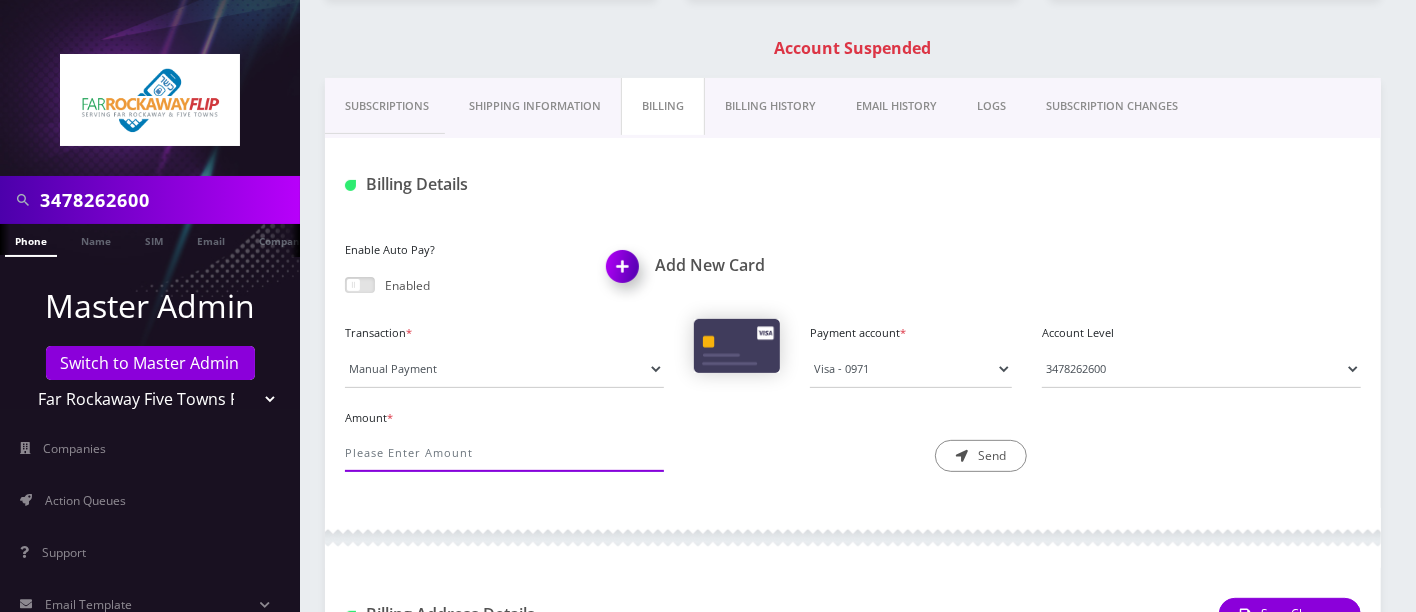 click on "Amount   *" at bounding box center [504, 453] 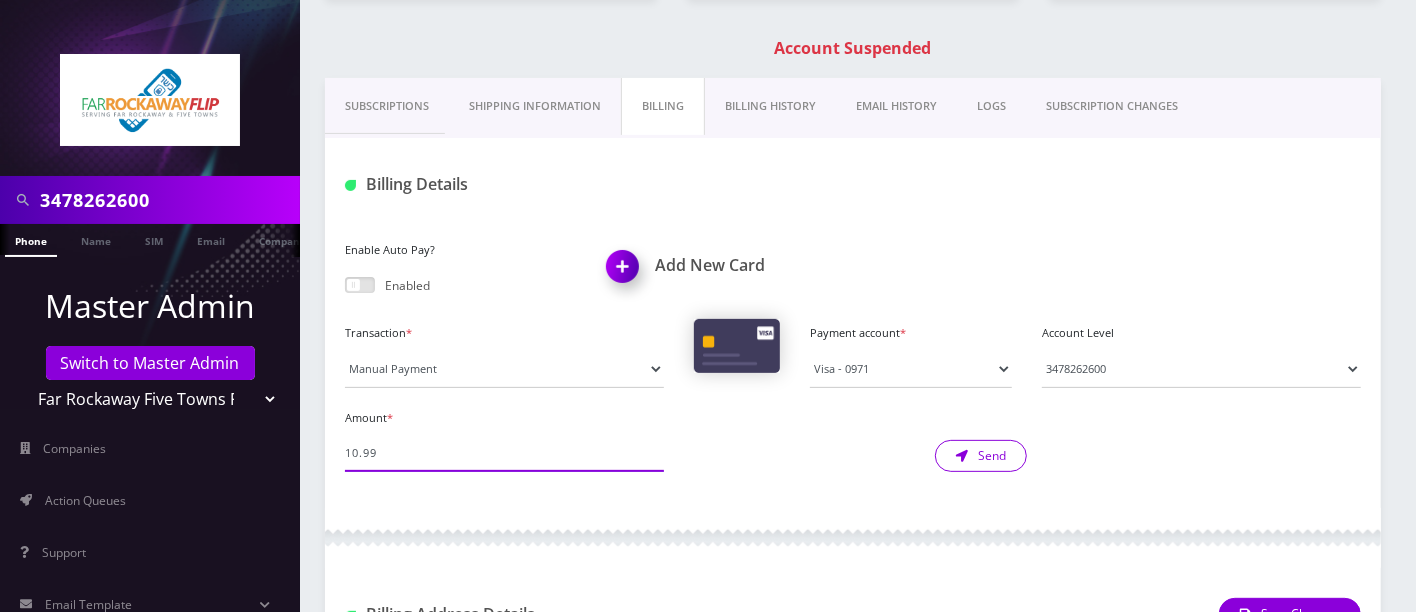 type on "10.99" 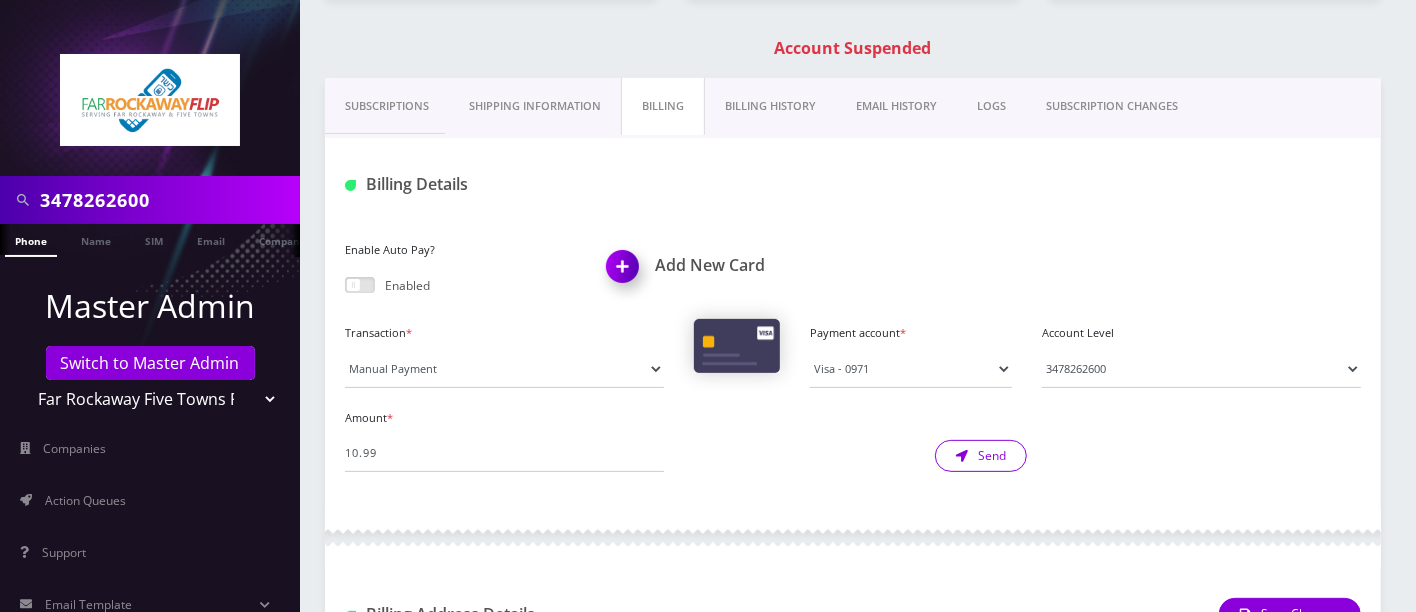 drag, startPoint x: 980, startPoint y: 458, endPoint x: 968, endPoint y: 455, distance: 12.369317 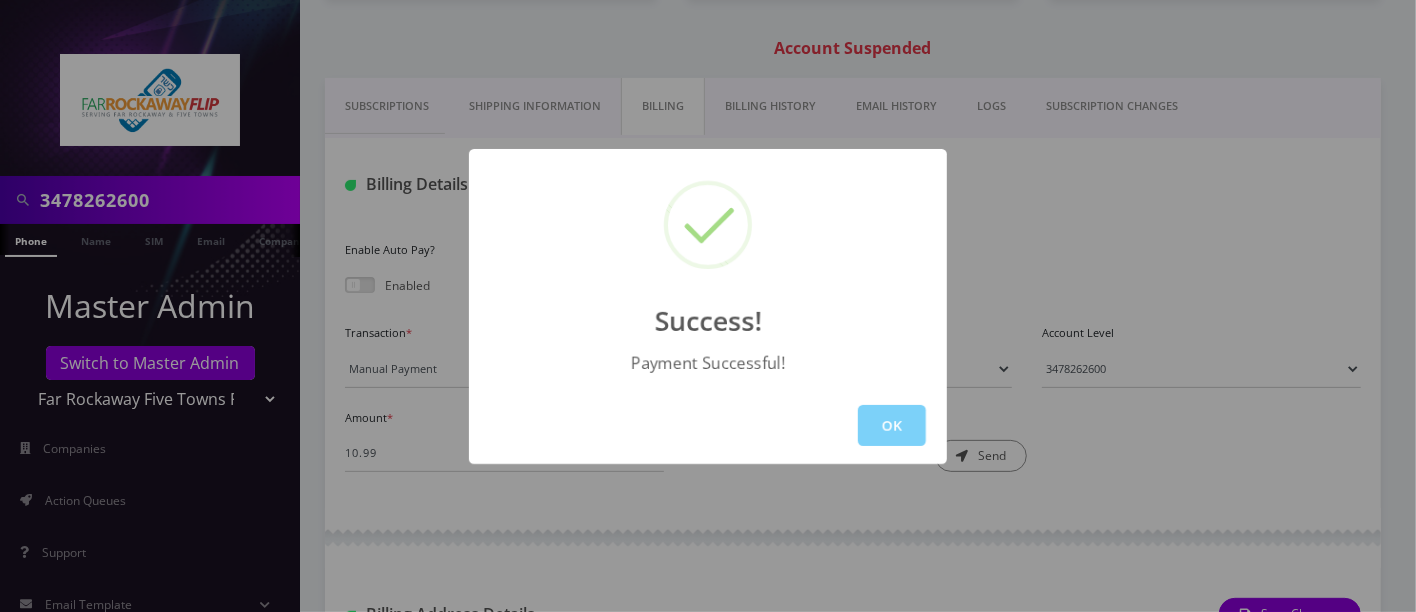 click on "OK" at bounding box center [892, 425] 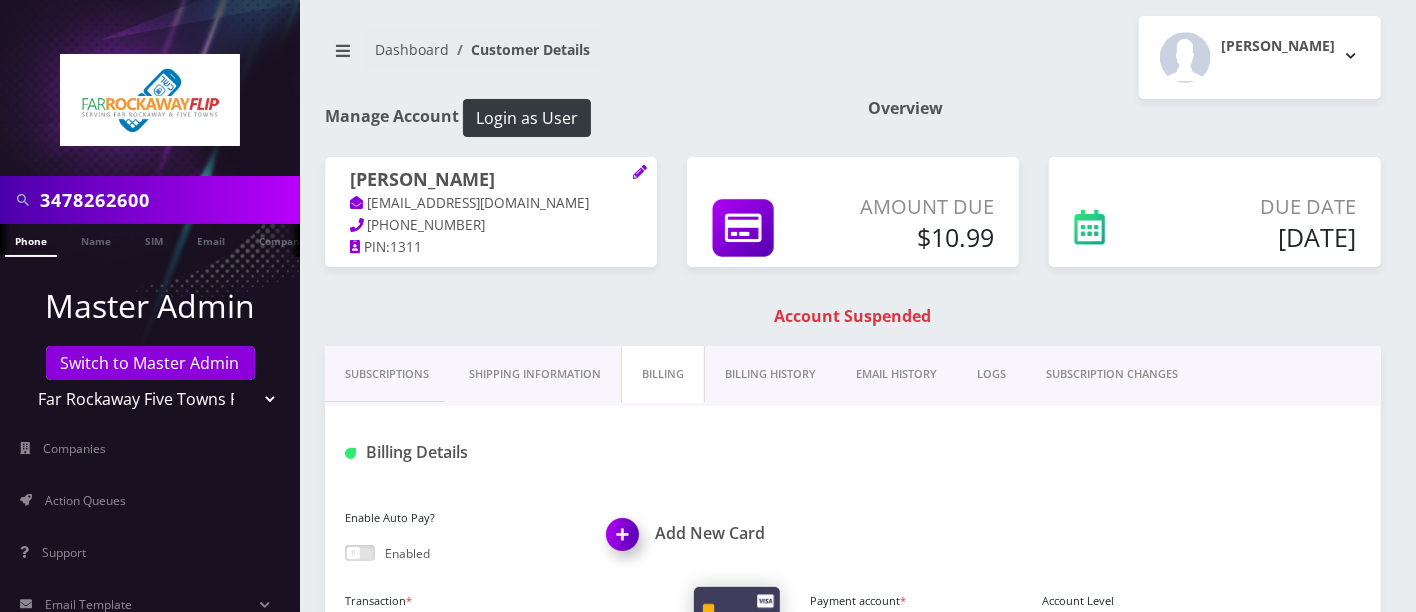 scroll, scrollTop: 0, scrollLeft: 0, axis: both 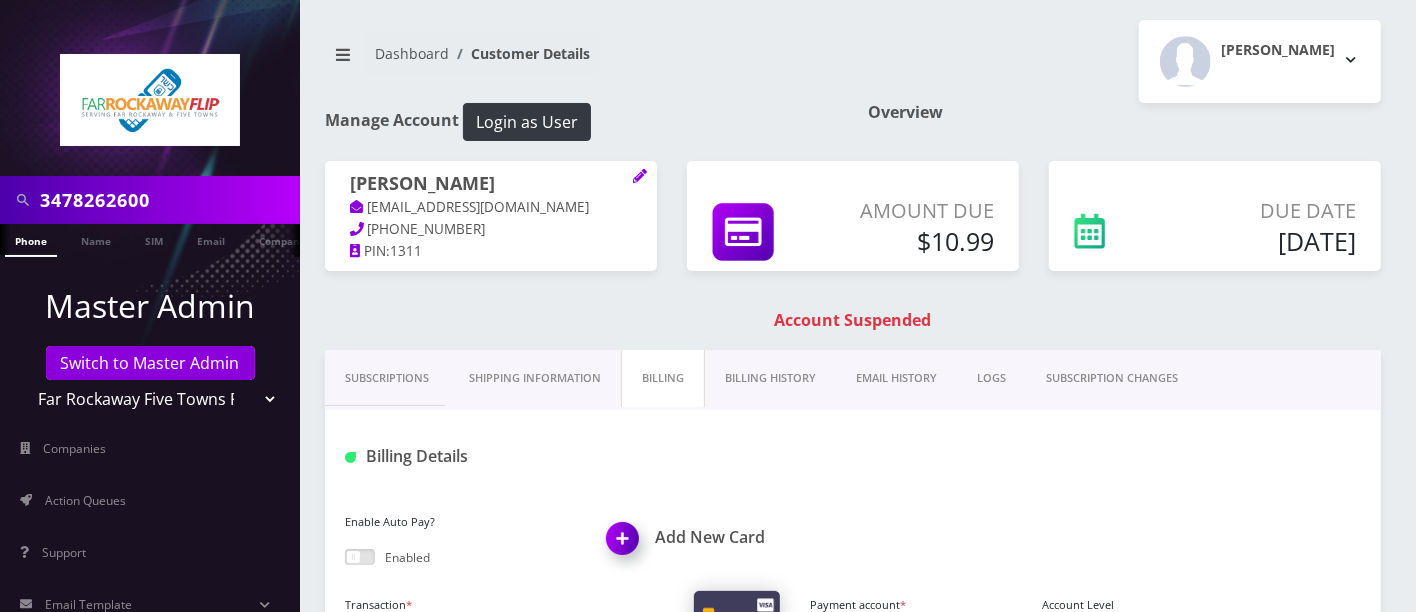 click at bounding box center [360, 557] 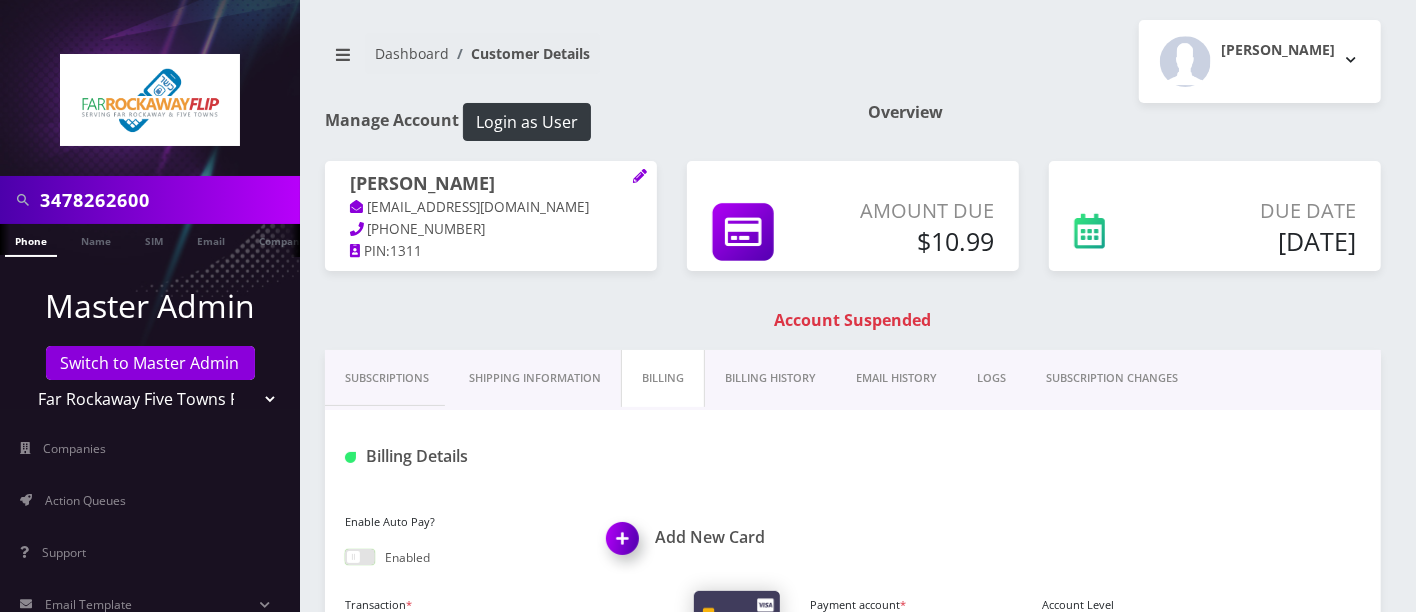 click at bounding box center [345, 561] 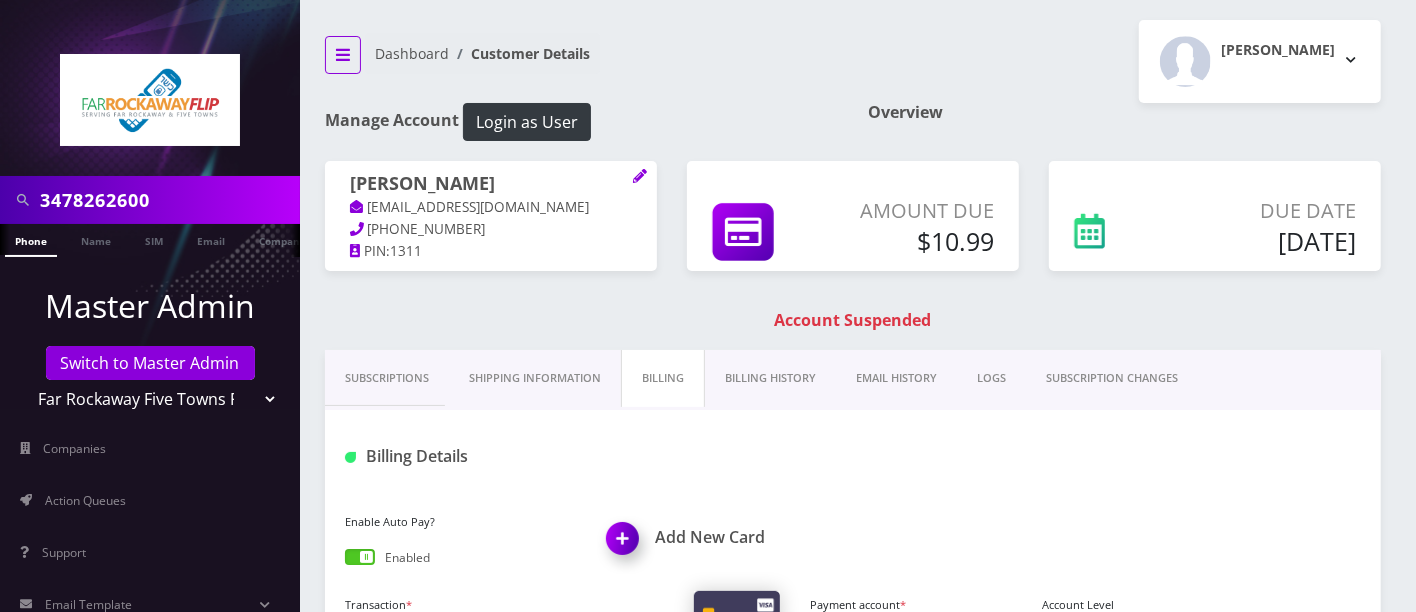 drag, startPoint x: 329, startPoint y: 44, endPoint x: 329, endPoint y: 59, distance: 15 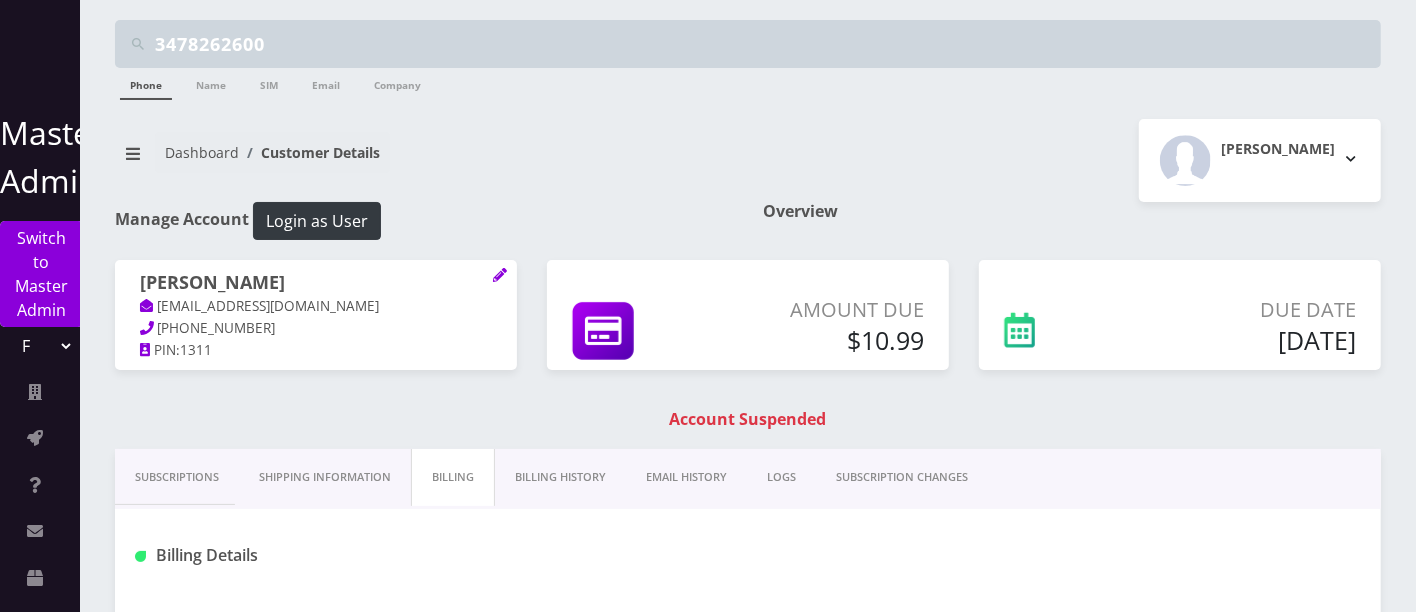 click on "Phone" at bounding box center [146, 84] 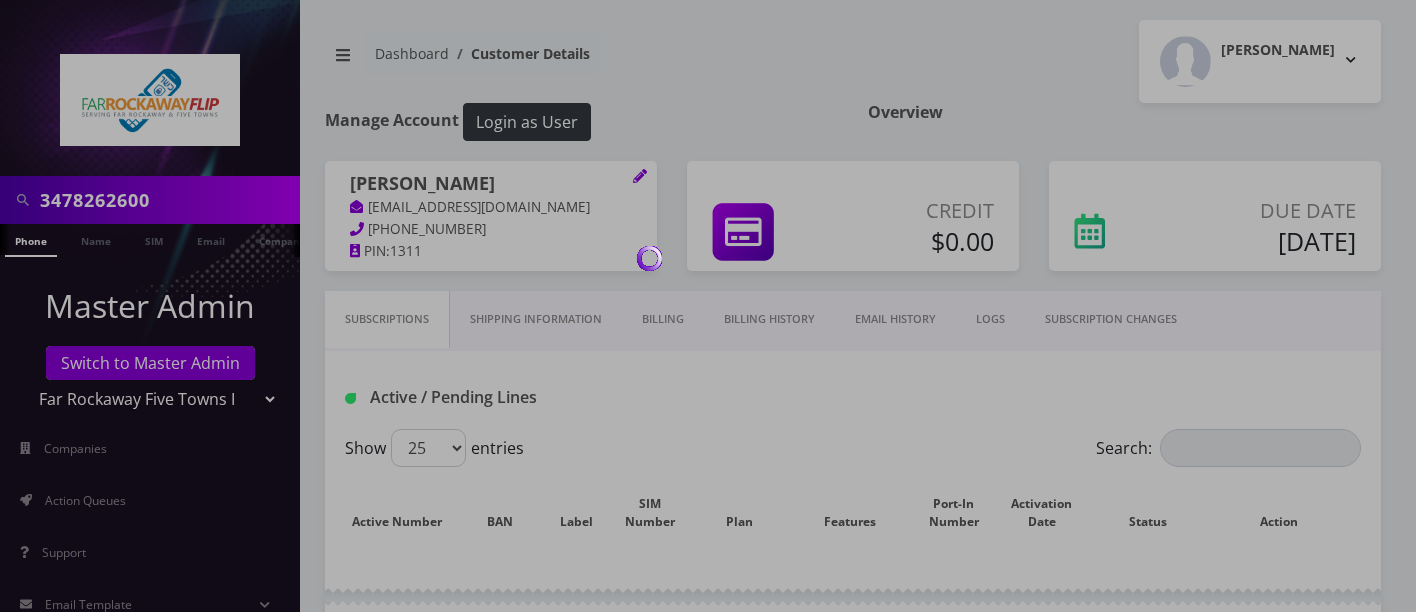 scroll, scrollTop: 0, scrollLeft: 0, axis: both 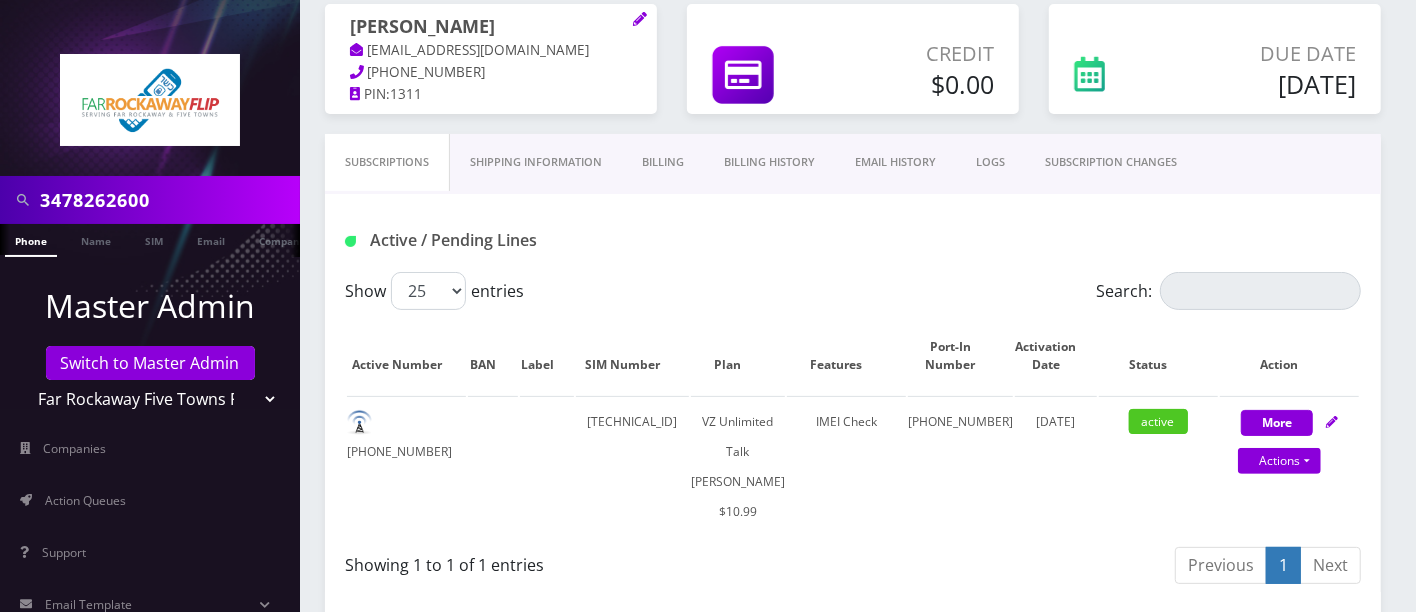 drag, startPoint x: 659, startPoint y: 158, endPoint x: 774, endPoint y: 240, distance: 141.24094 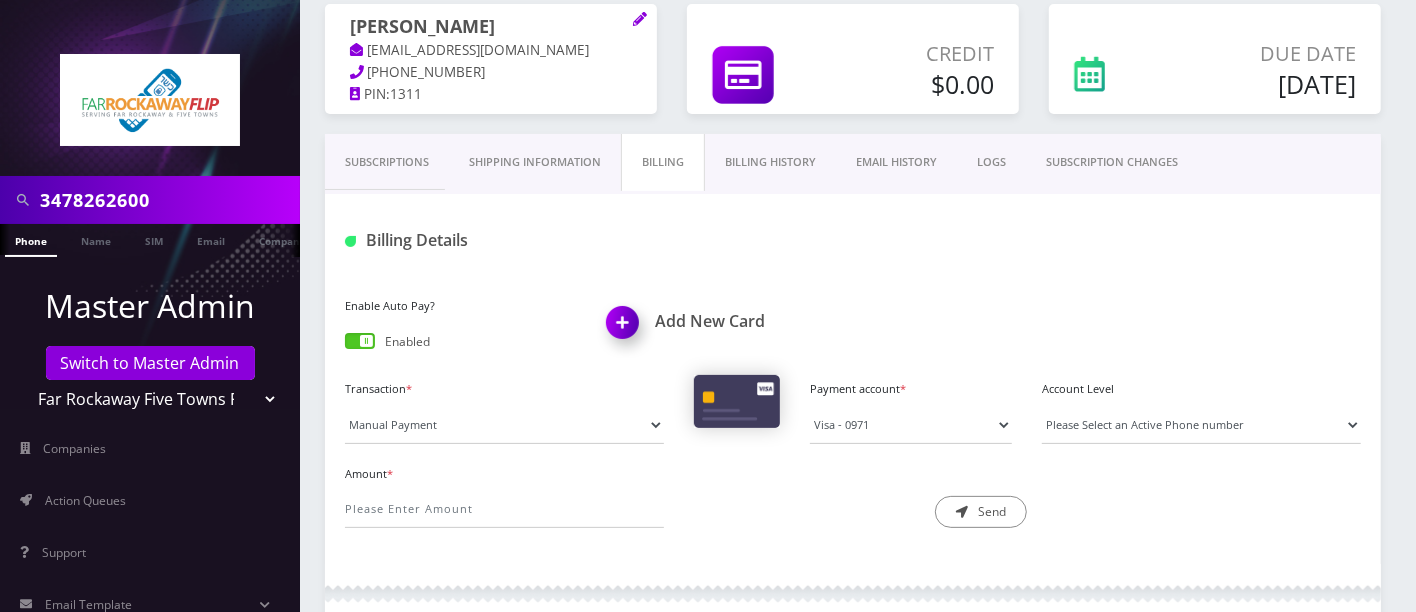 click on "Subscriptions" at bounding box center [387, 162] 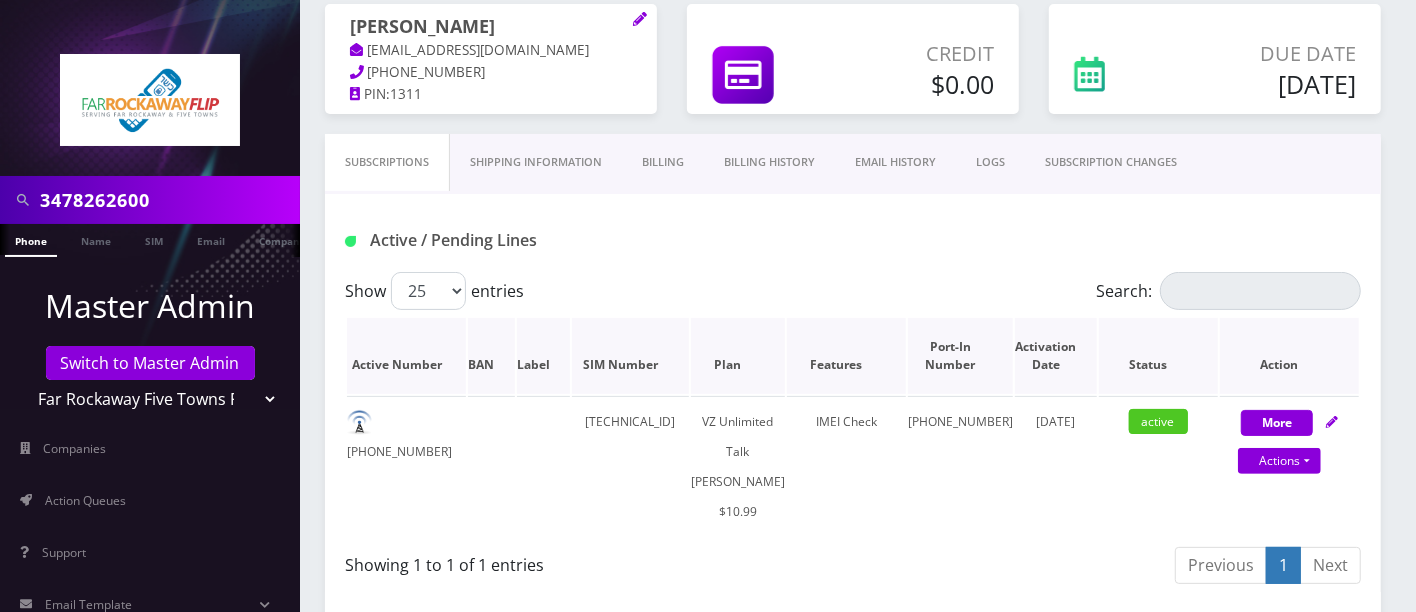 scroll, scrollTop: 0, scrollLeft: 0, axis: both 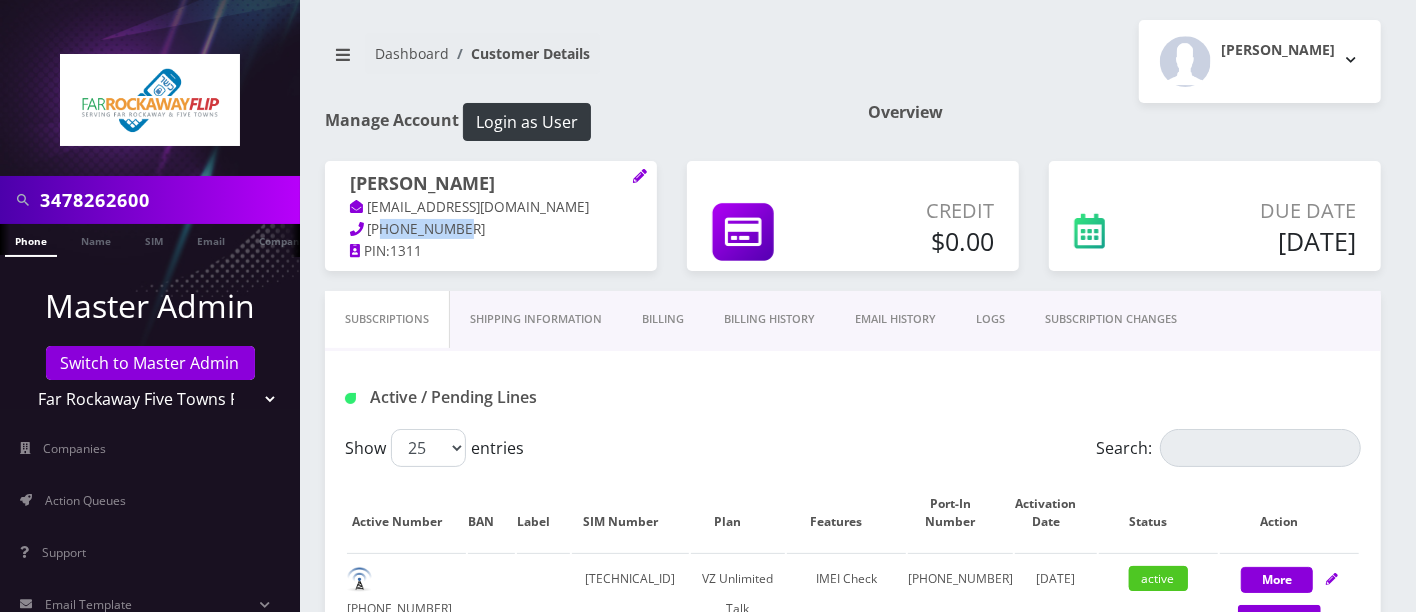 drag, startPoint x: 462, startPoint y: 225, endPoint x: 426, endPoint y: 273, distance: 60 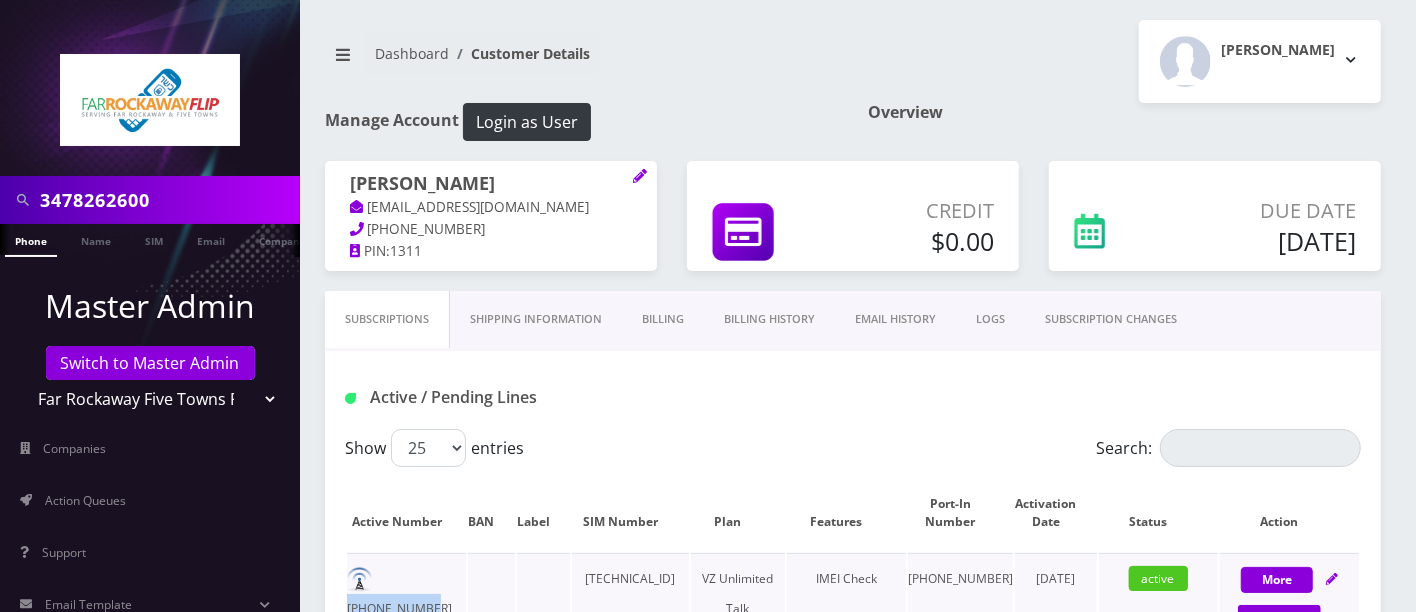 drag, startPoint x: 460, startPoint y: 577, endPoint x: 378, endPoint y: 576, distance: 82.006096 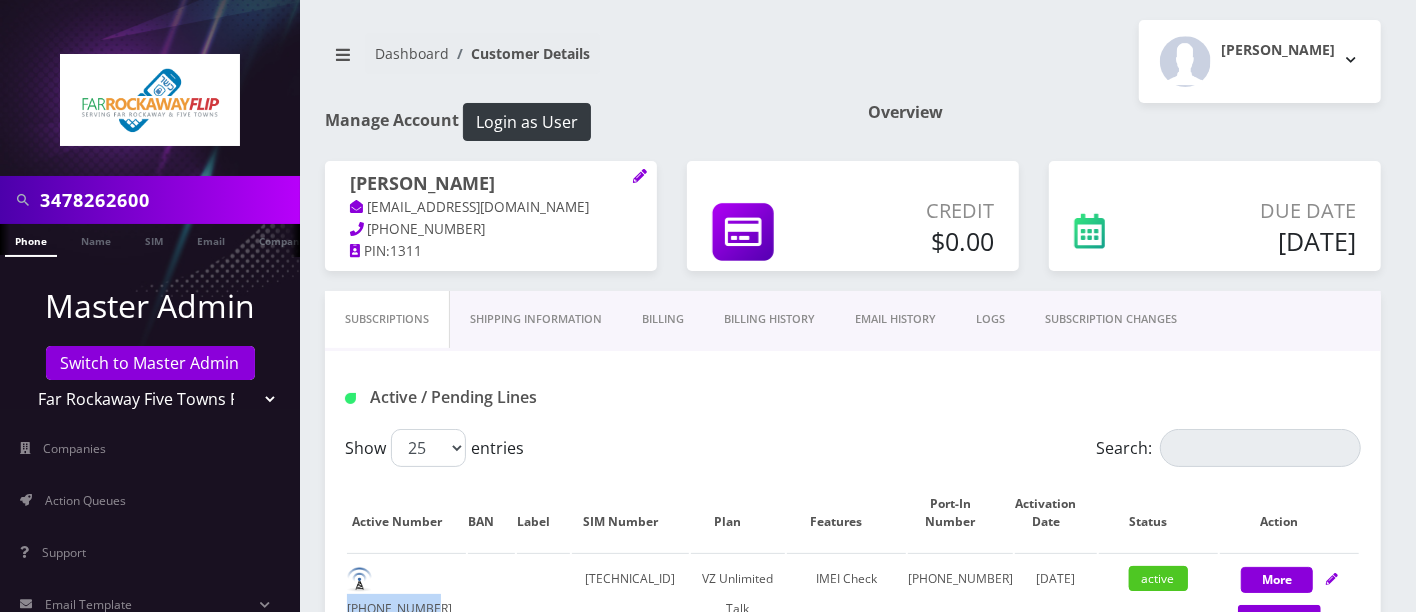 copy on "[PHONE_NUMBER]" 